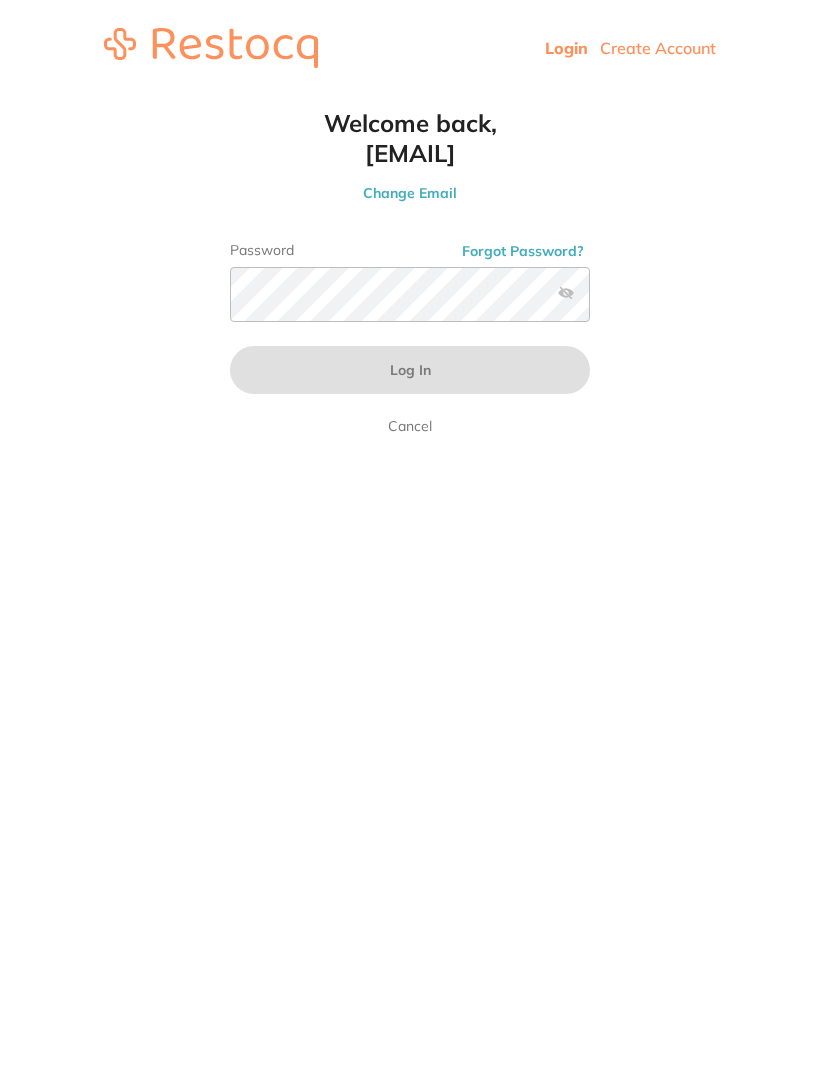 scroll, scrollTop: 0, scrollLeft: 0, axis: both 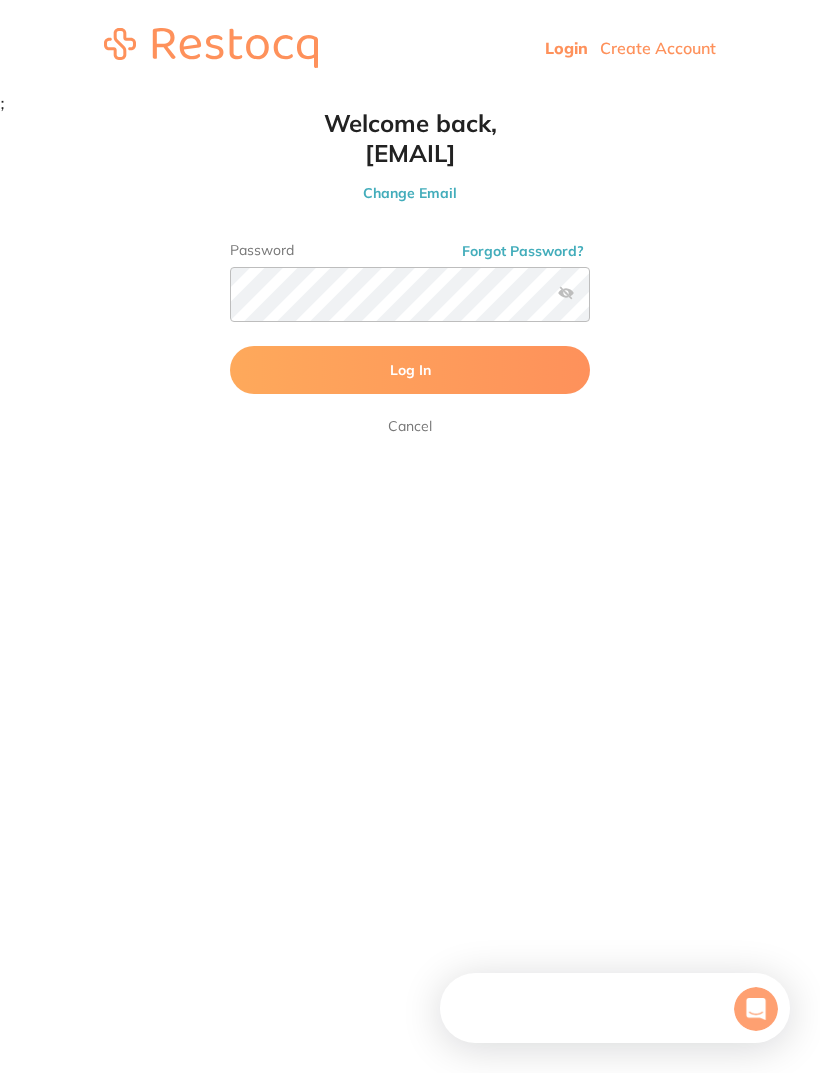 click on "Log In" at bounding box center (410, 370) 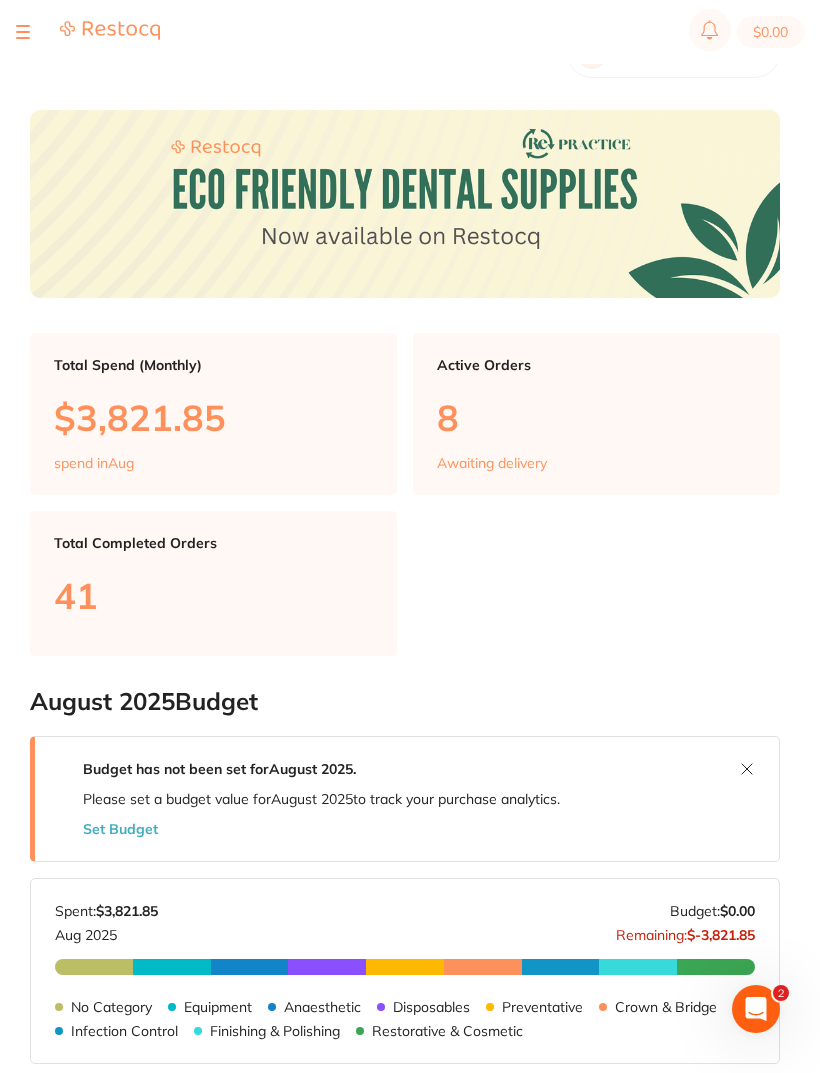 scroll, scrollTop: 0, scrollLeft: 0, axis: both 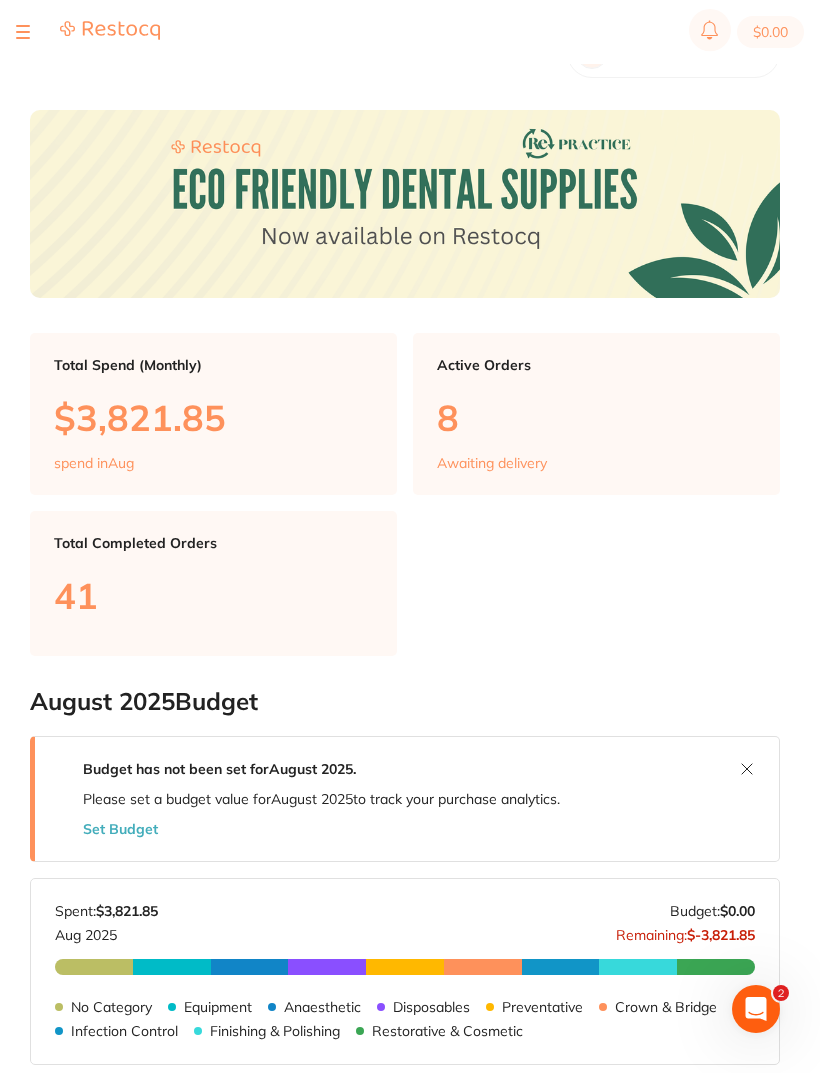 click at bounding box center (23, 32) 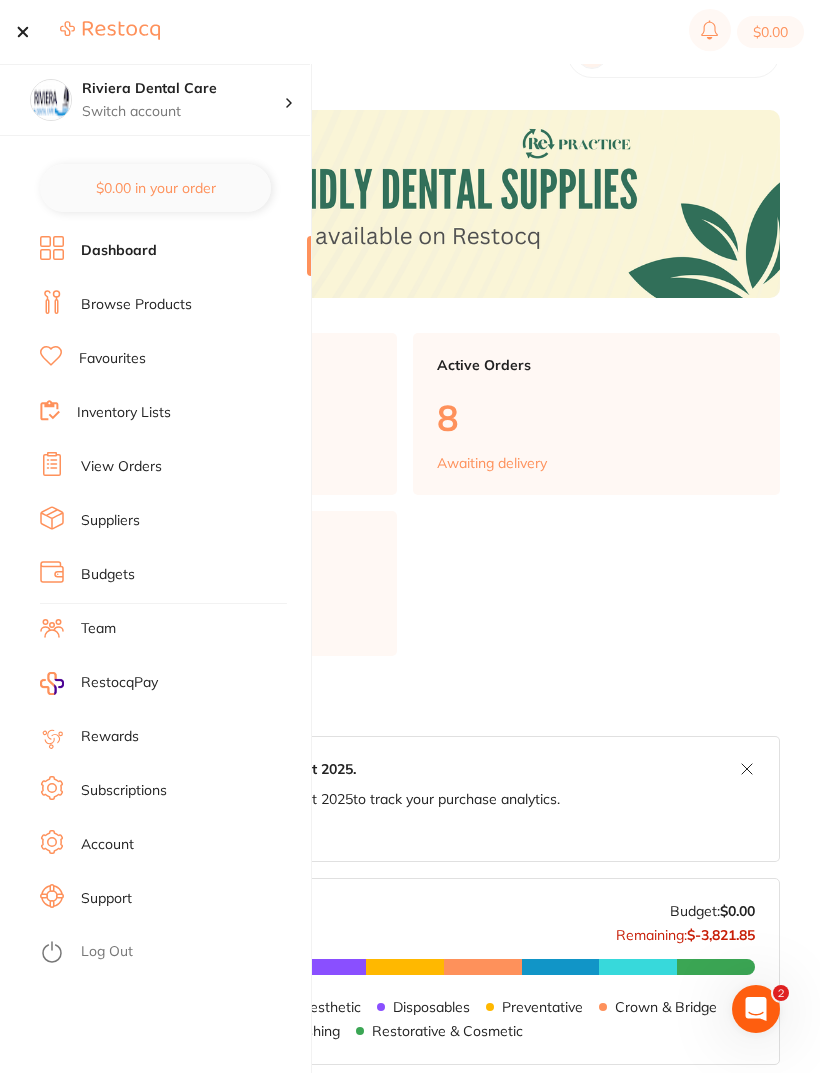 click on "View Orders" at bounding box center (121, 467) 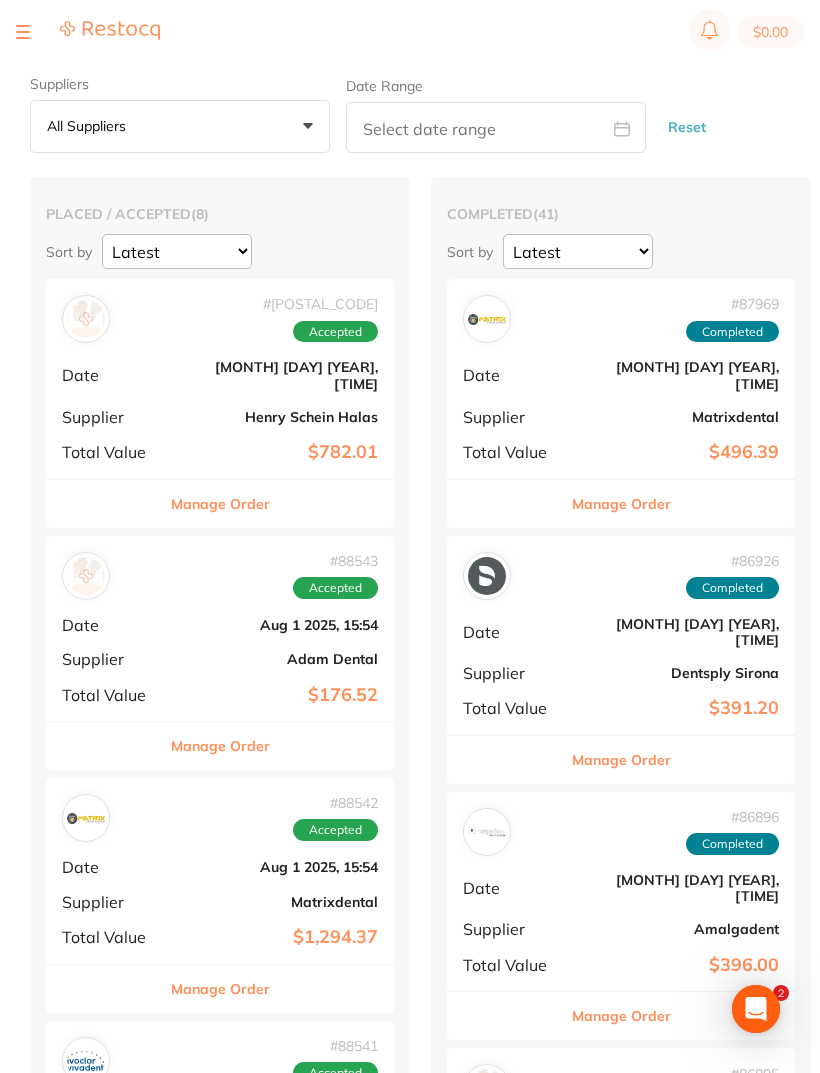 scroll, scrollTop: 0, scrollLeft: 0, axis: both 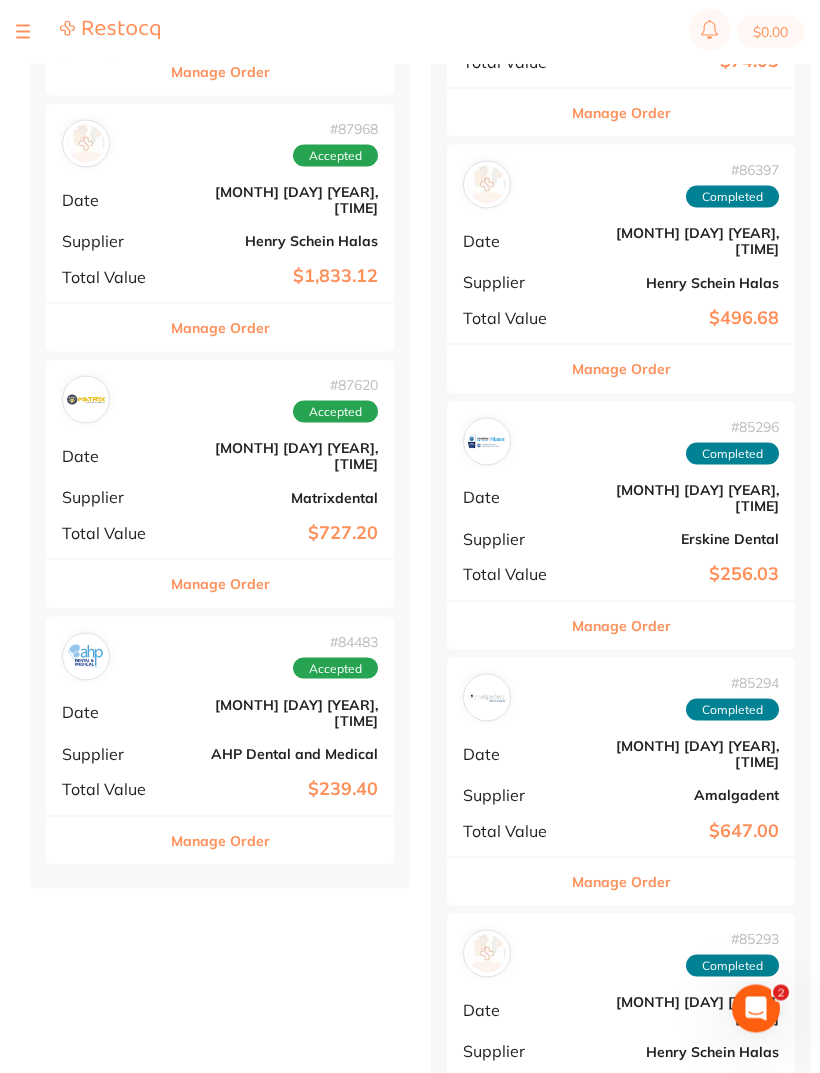 click on "# [NUMBER] Accepted Date [MONTH] [DAY] [YEAR], [TIME] Supplier AHP Dental and Medical Total Value $[PRICE]" at bounding box center (220, 716) 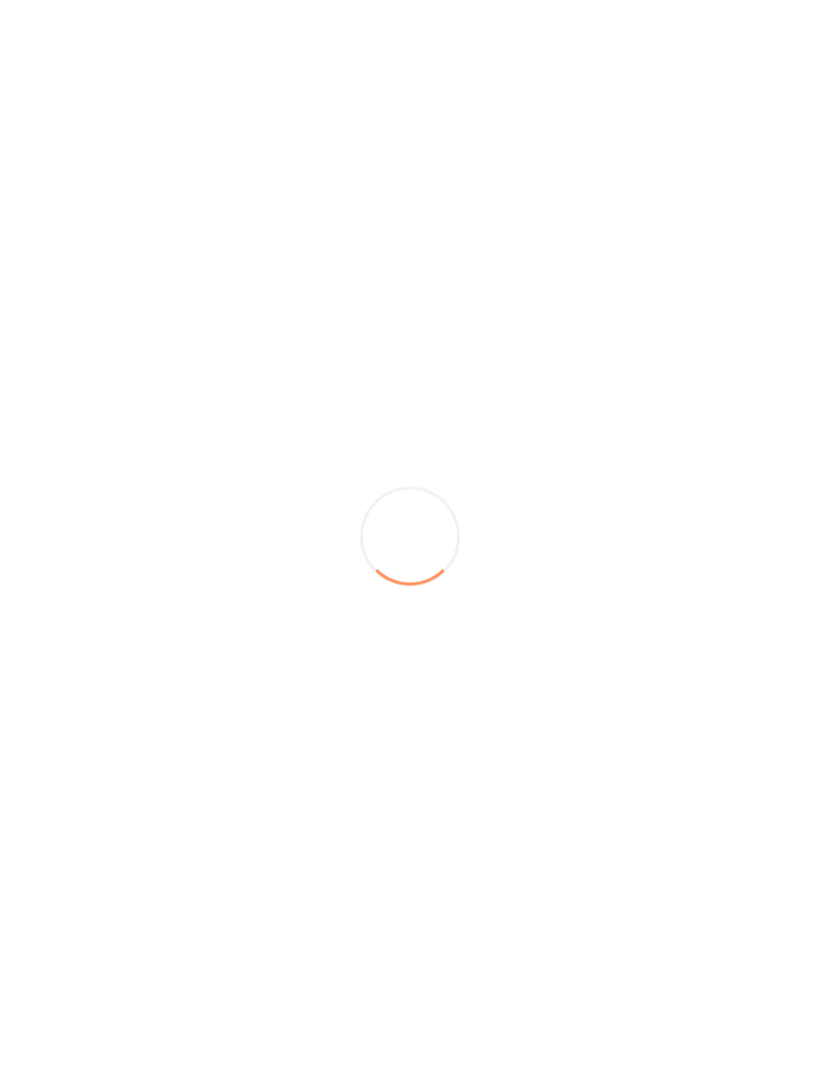 scroll, scrollTop: 1417, scrollLeft: 0, axis: vertical 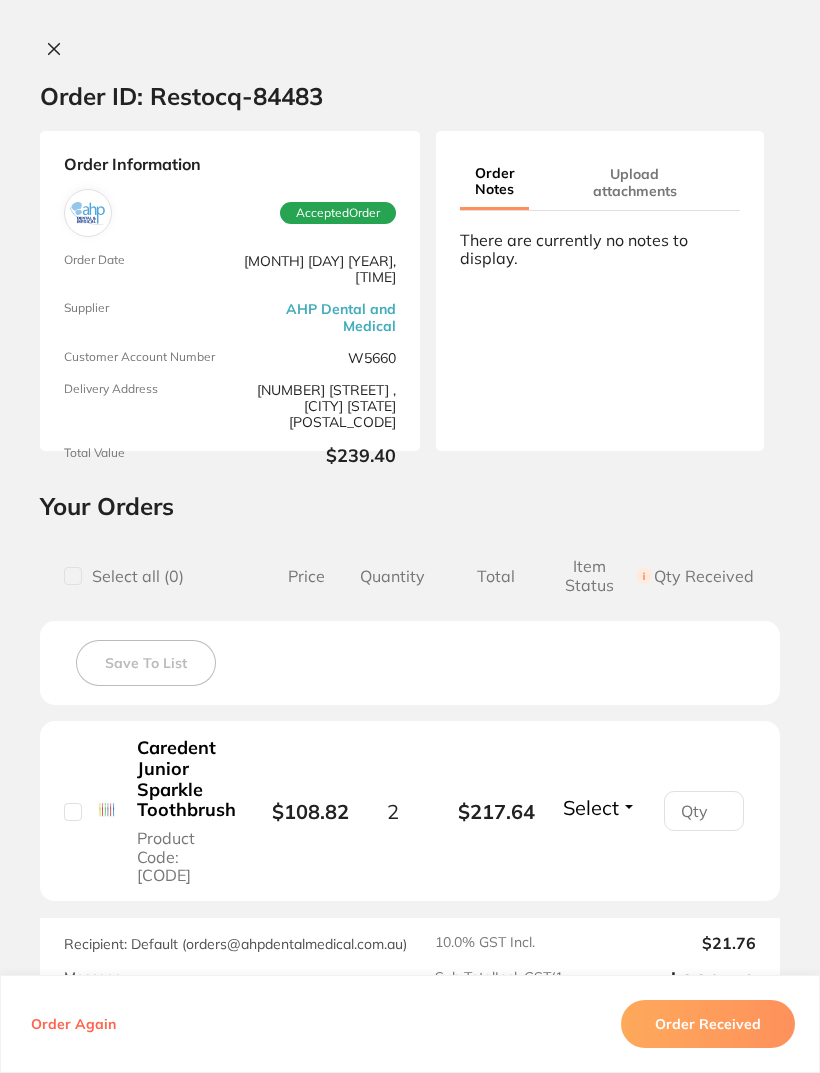 click 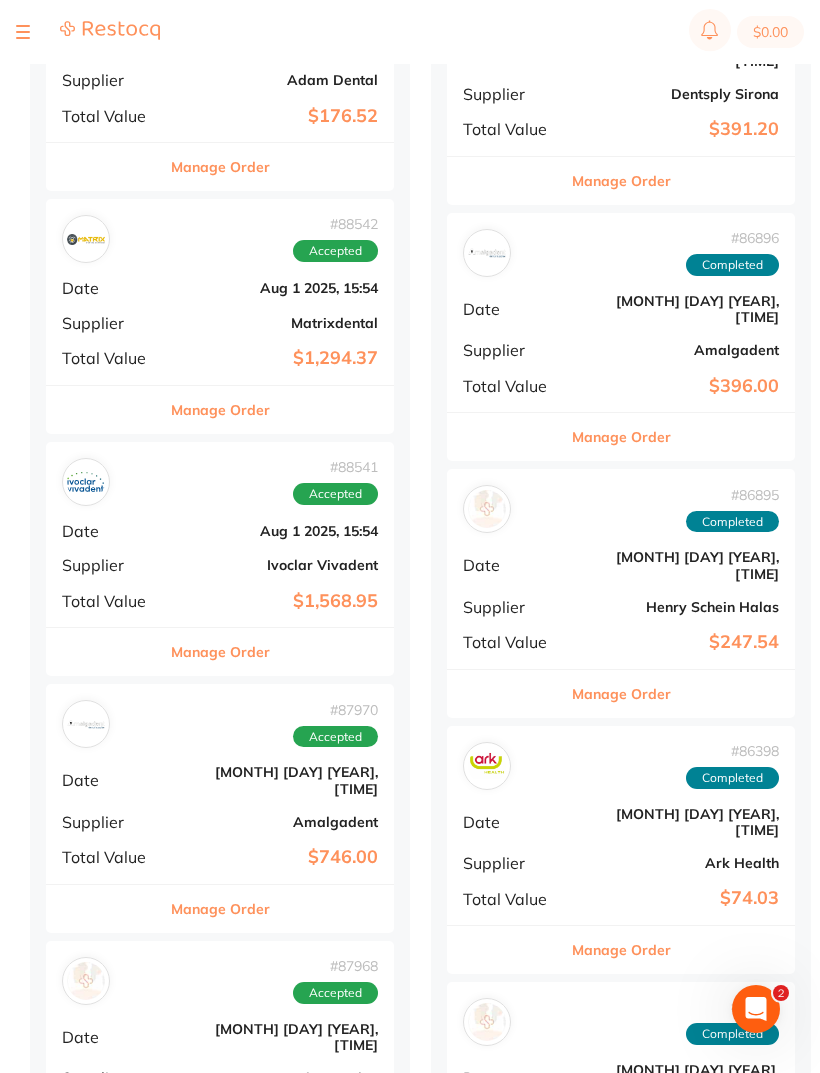 scroll, scrollTop: 0, scrollLeft: 0, axis: both 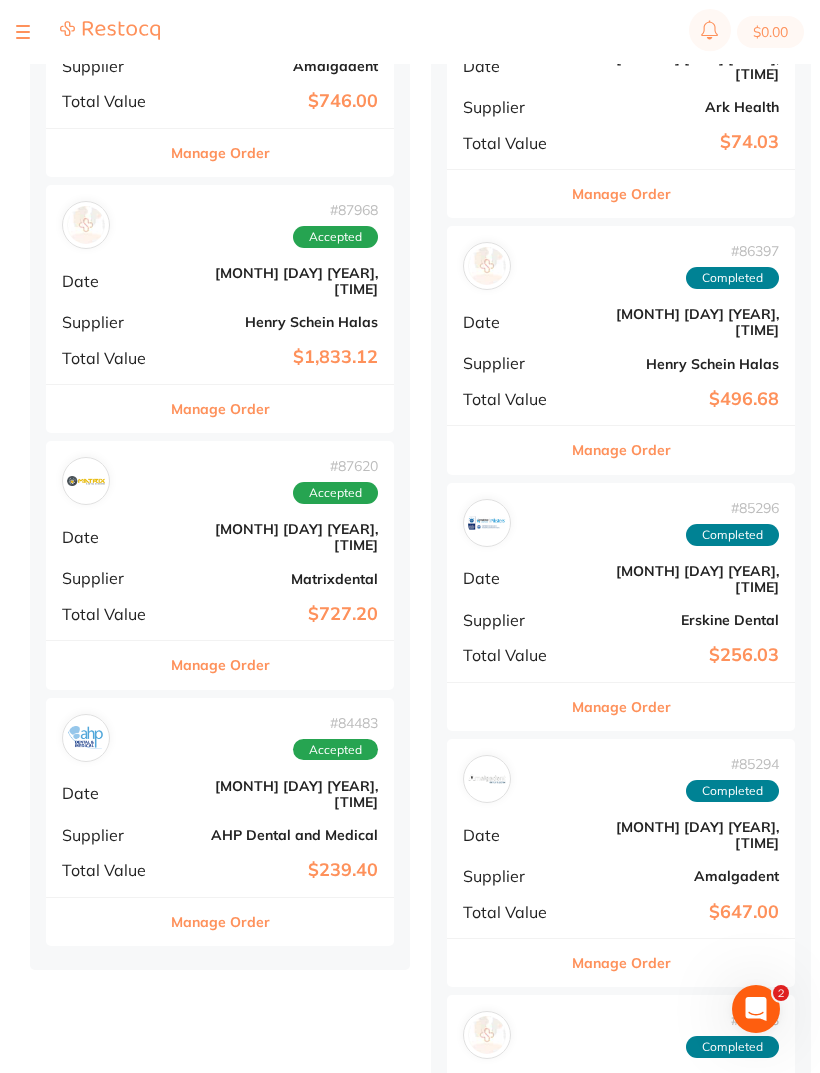 click on "[MONTH] [DAY] [YEAR], [TIME]" at bounding box center [278, 537] 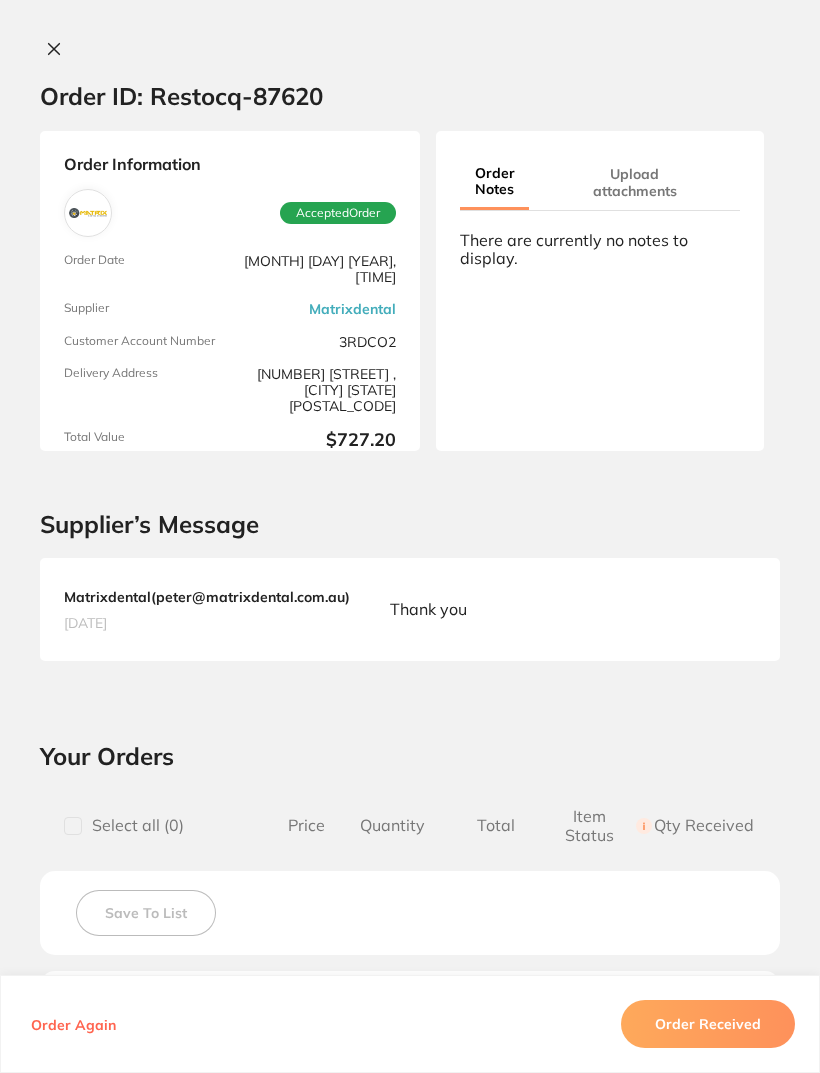 scroll, scrollTop: 0, scrollLeft: 0, axis: both 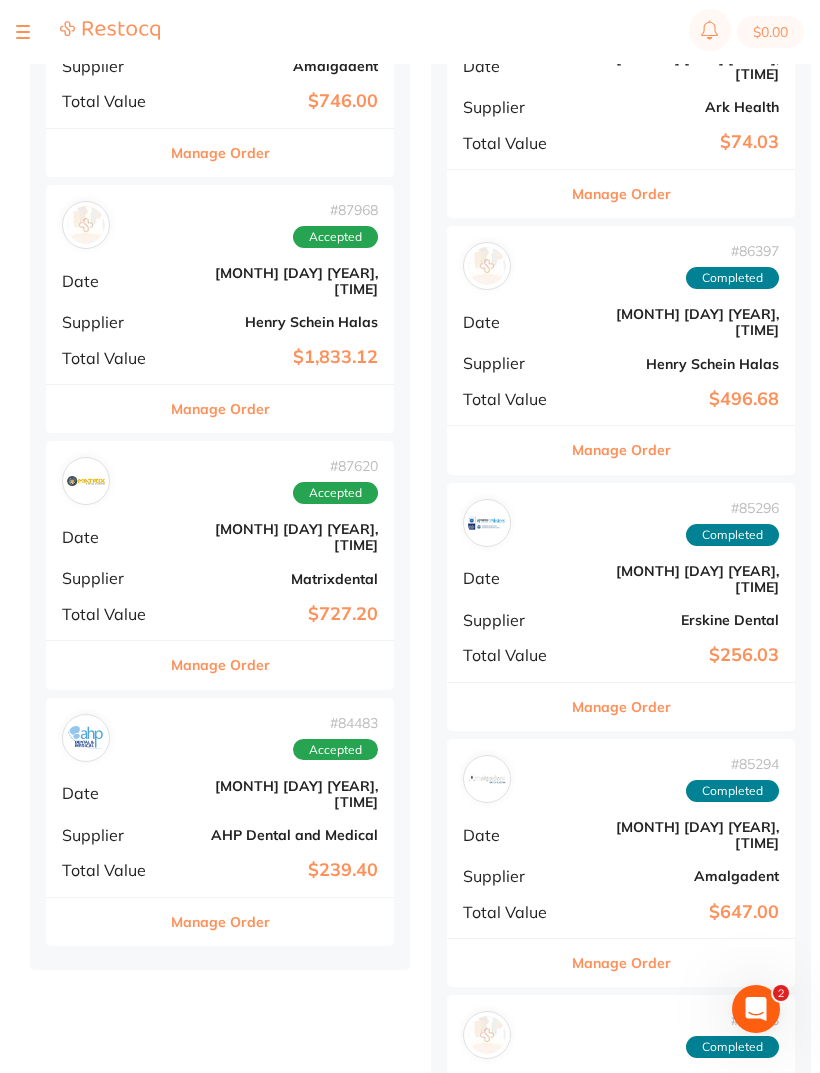 click on "[MONTH] [DAY] [YEAR], [TIME]" at bounding box center (278, 281) 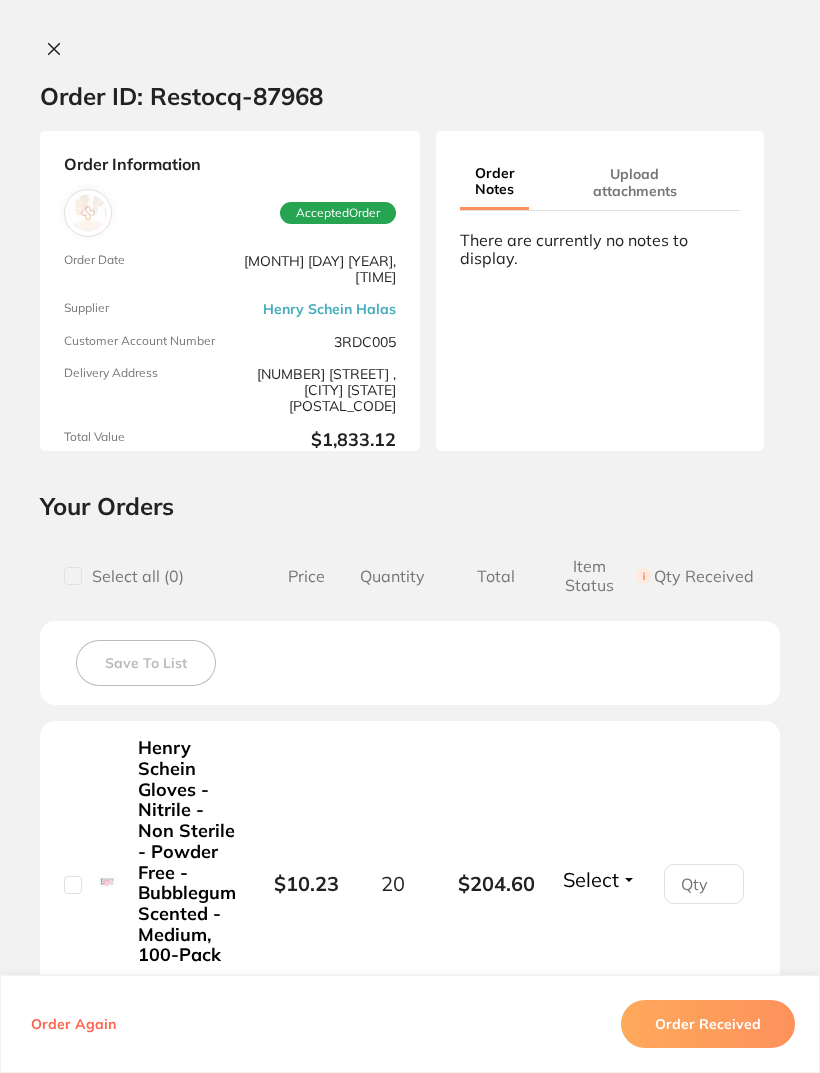 scroll, scrollTop: 0, scrollLeft: 0, axis: both 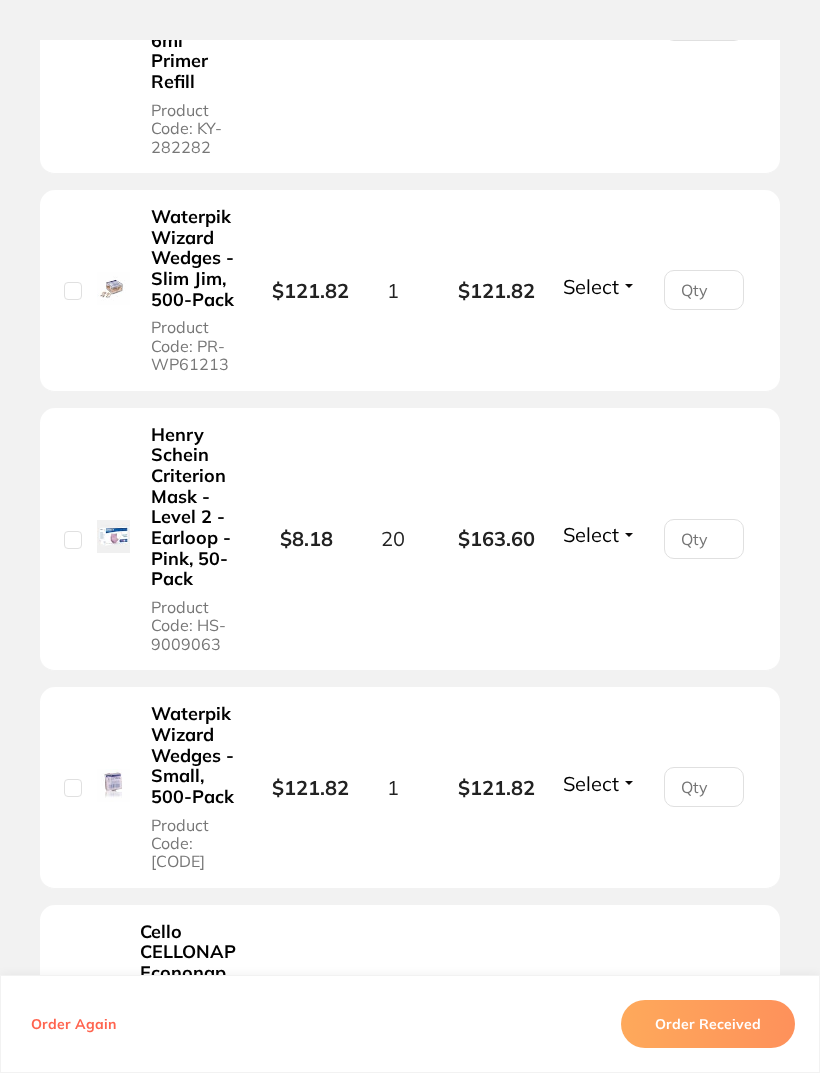 click on "Order Received" at bounding box center [708, 1024] 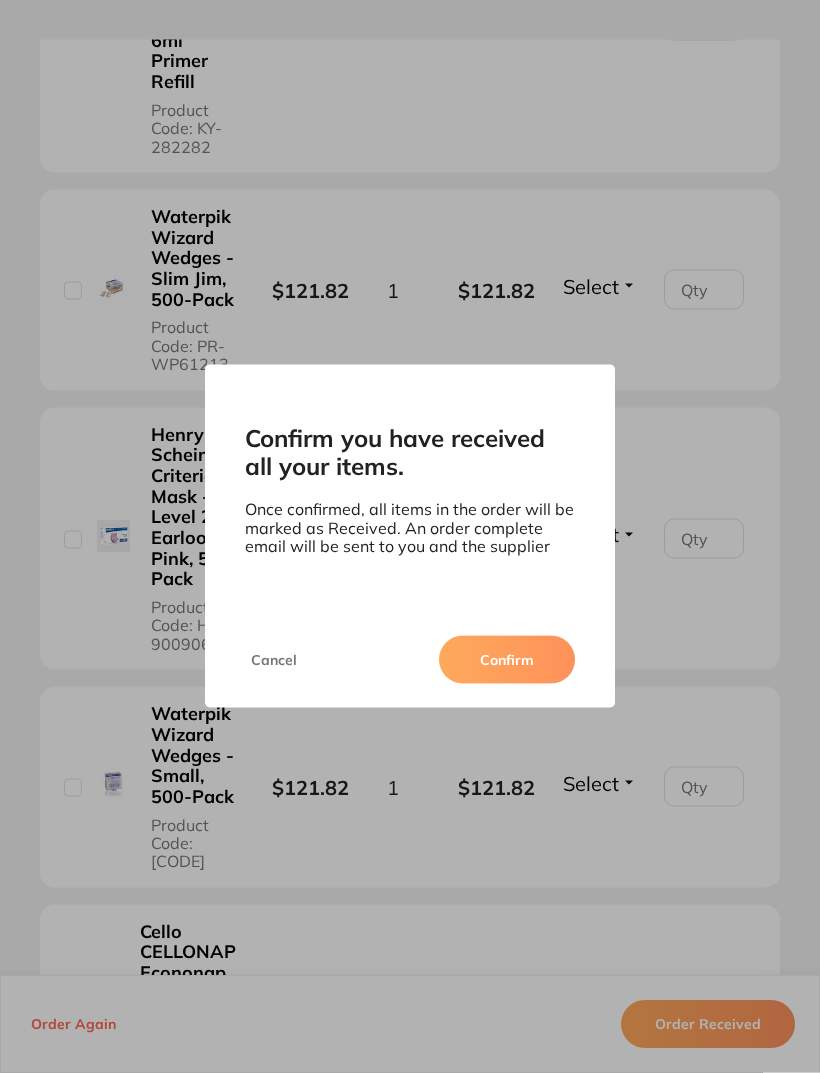 click on "Confirm" at bounding box center [507, 660] 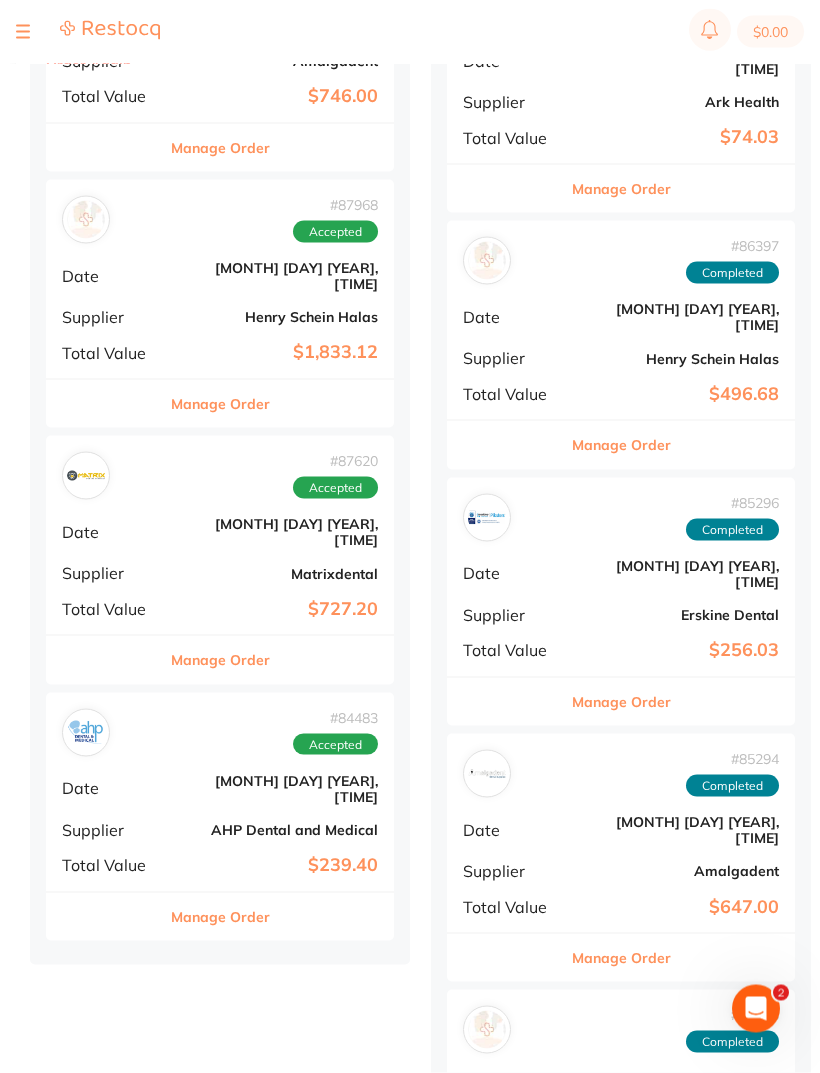 scroll, scrollTop: 1341, scrollLeft: 0, axis: vertical 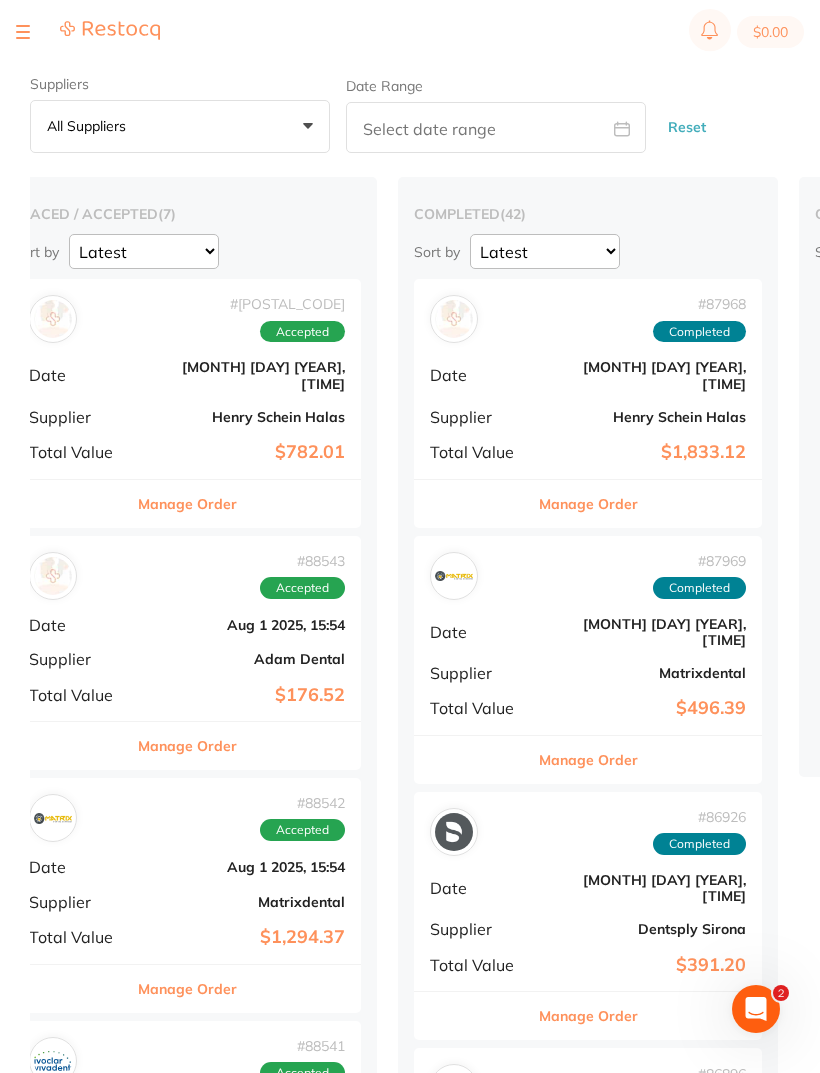 click on "[MONTH] [DAY] [YEAR], [TIME]" at bounding box center (245, 375) 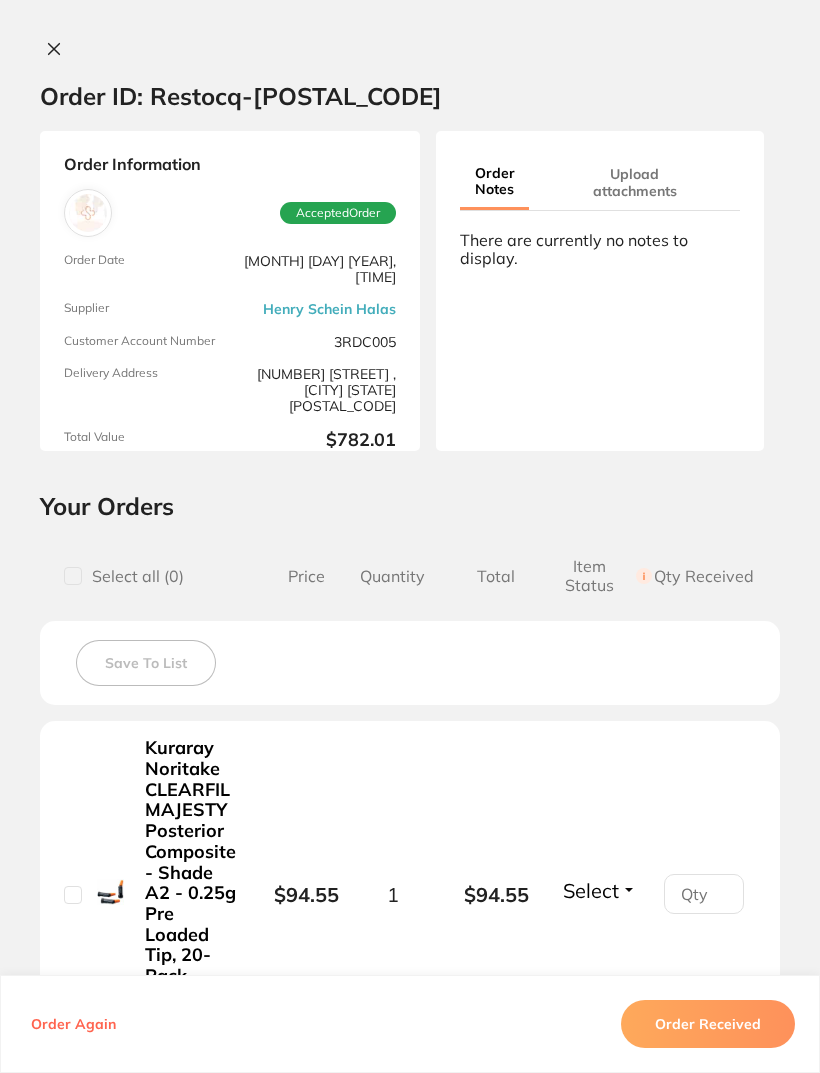 scroll, scrollTop: 0, scrollLeft: 0, axis: both 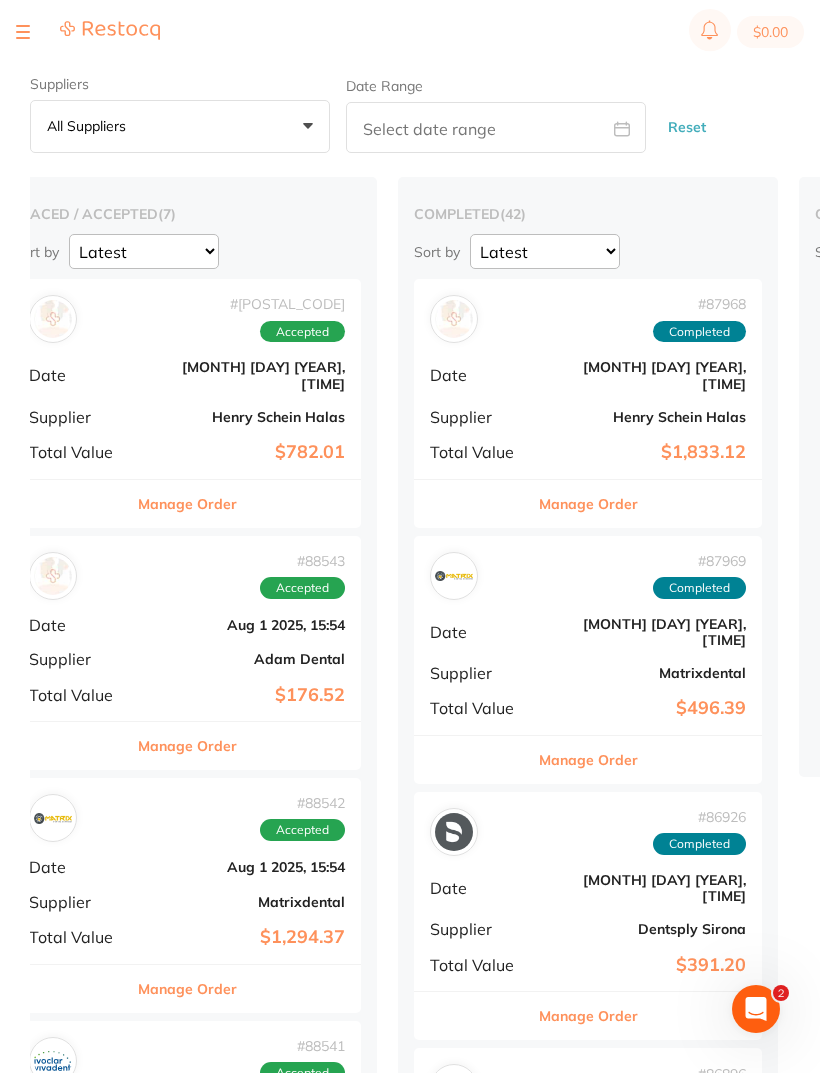 click on "Aug 1 2025, 15:54" at bounding box center (245, 625) 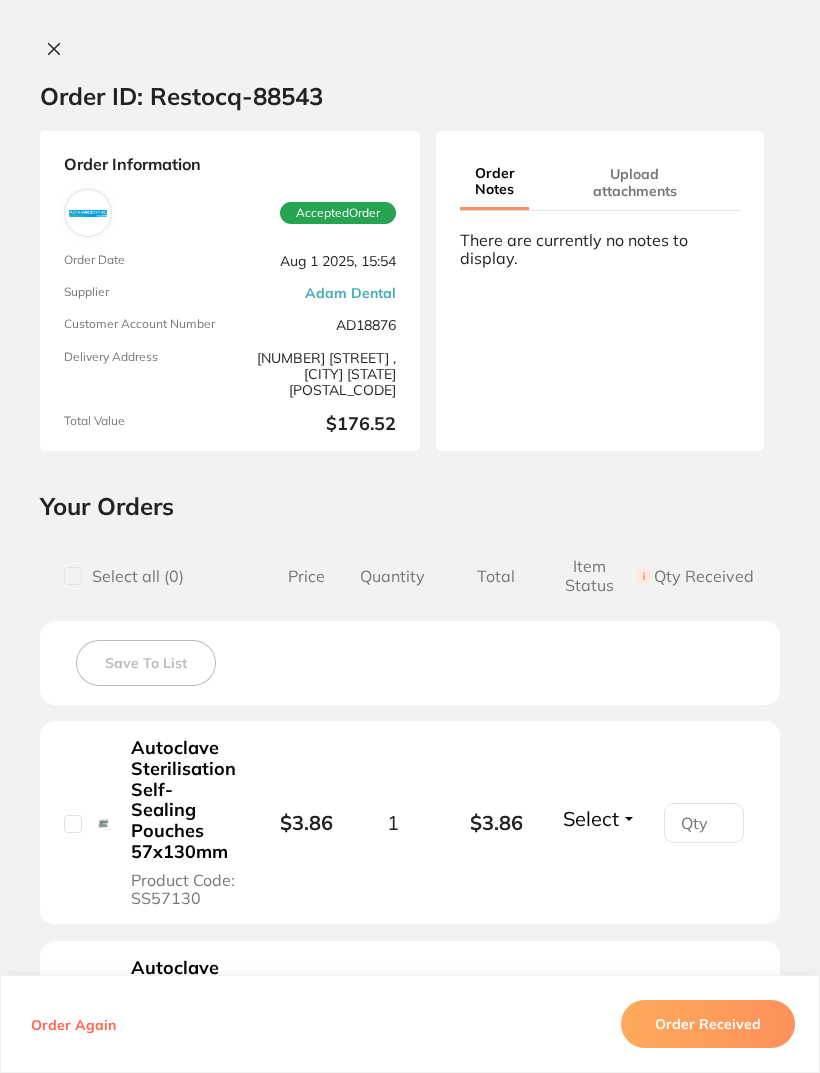 scroll, scrollTop: 0, scrollLeft: 0, axis: both 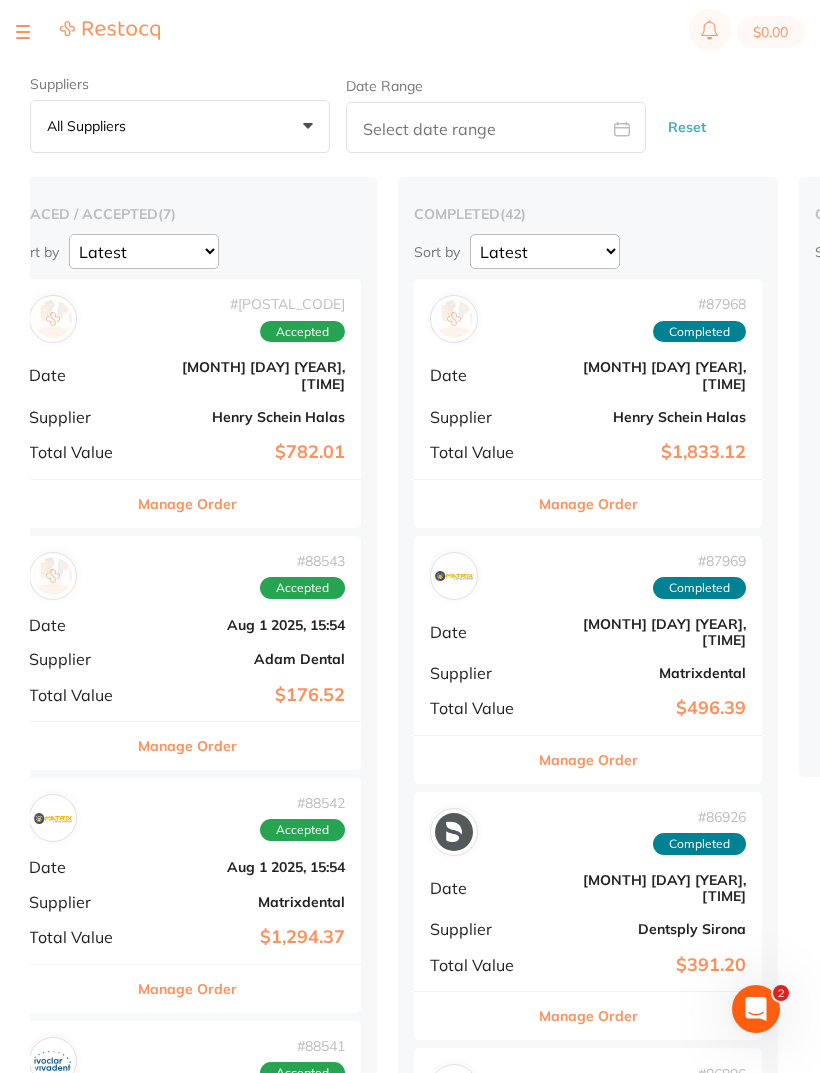 click on "Aug 1 2025, 15:54" at bounding box center [245, 867] 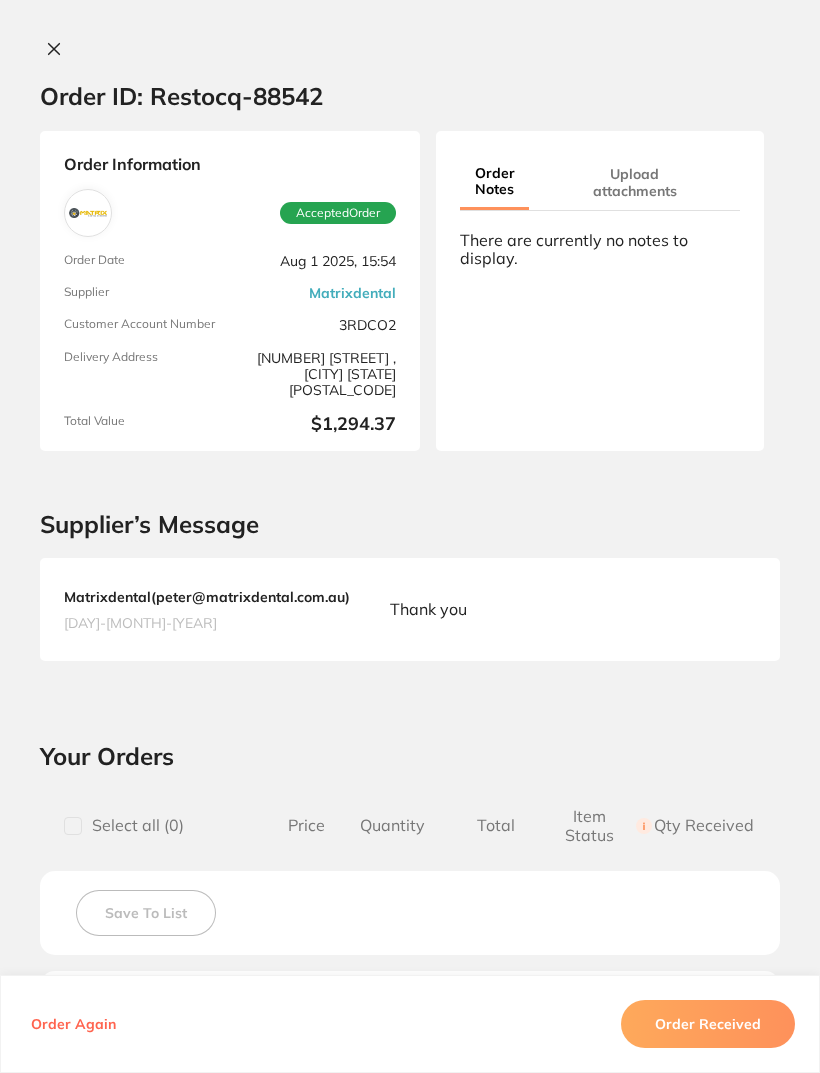 scroll, scrollTop: 269, scrollLeft: 0, axis: vertical 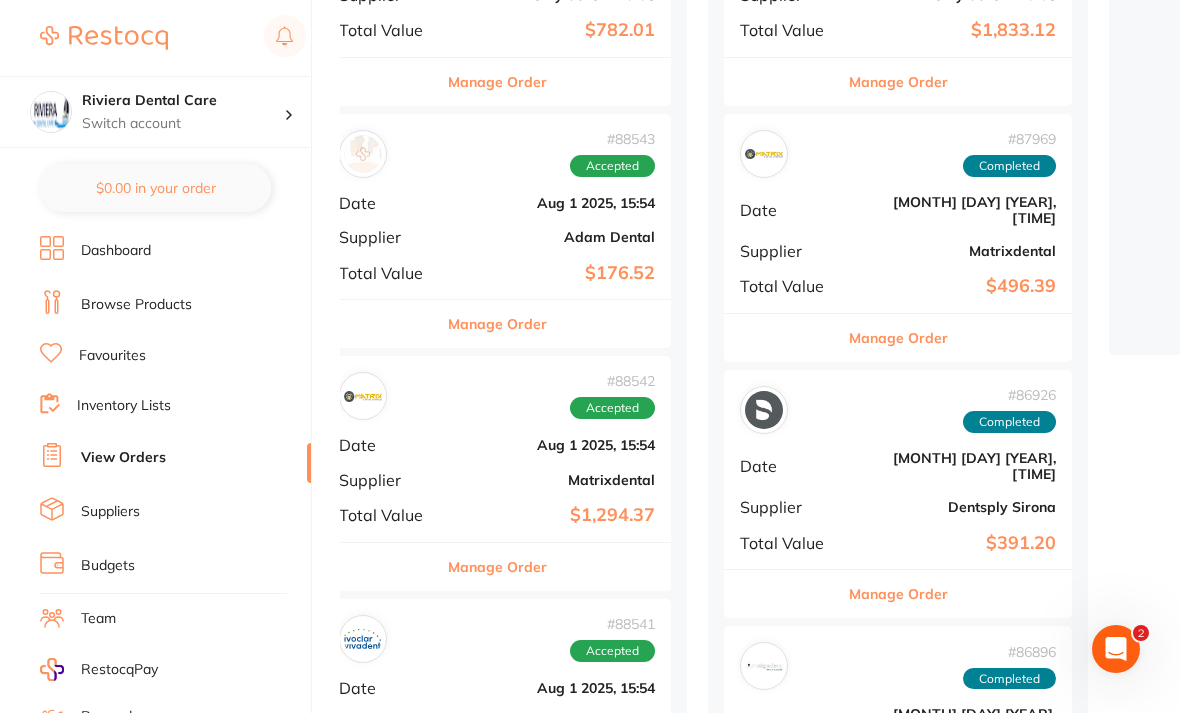 click on "Aug 1 2025, 15:54" at bounding box center [555, 445] 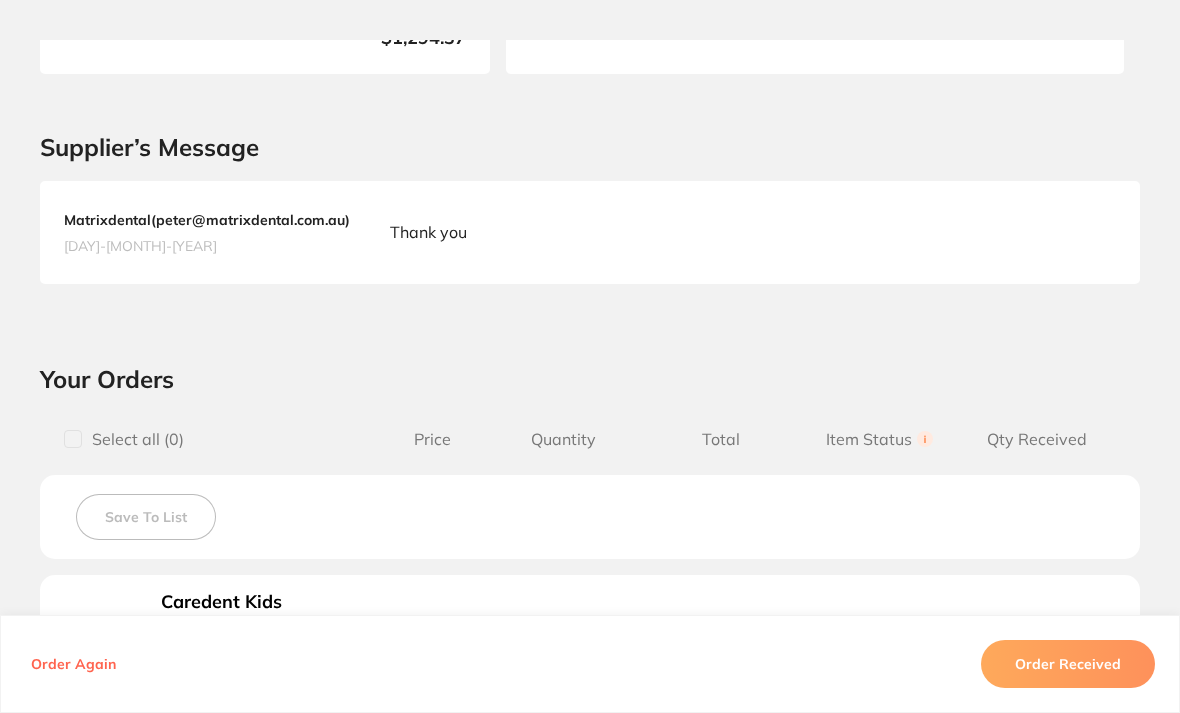 scroll, scrollTop: 0, scrollLeft: 0, axis: both 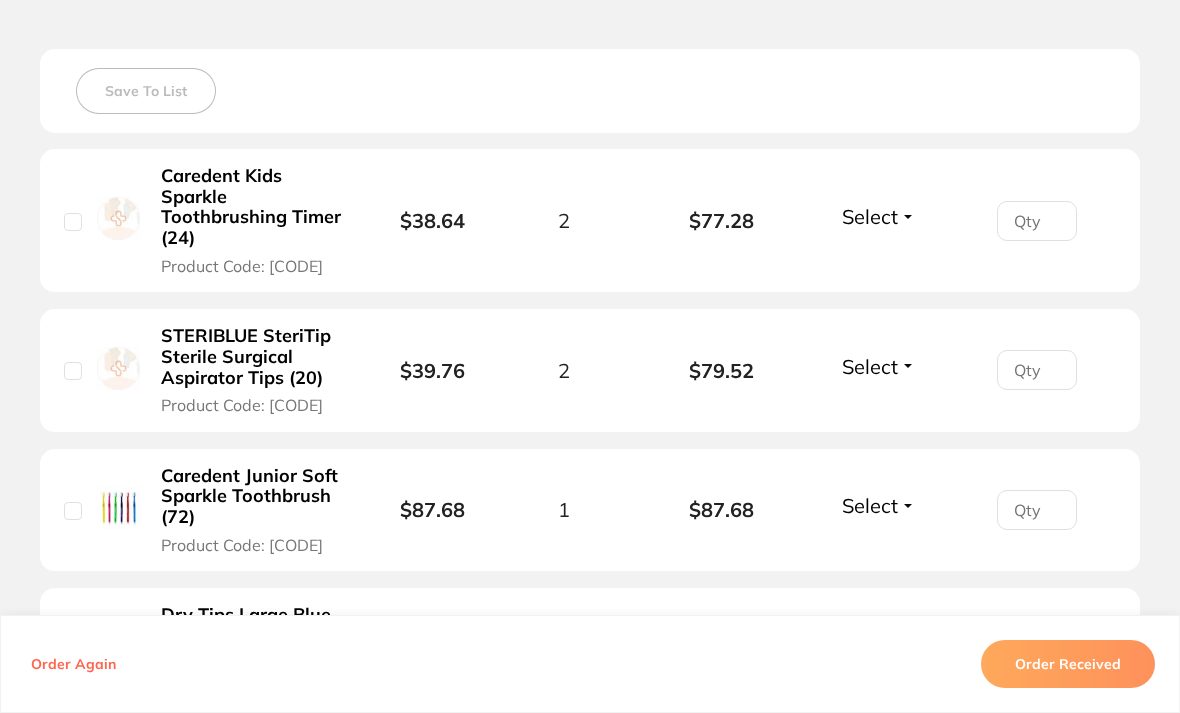 click at bounding box center [73, 222] 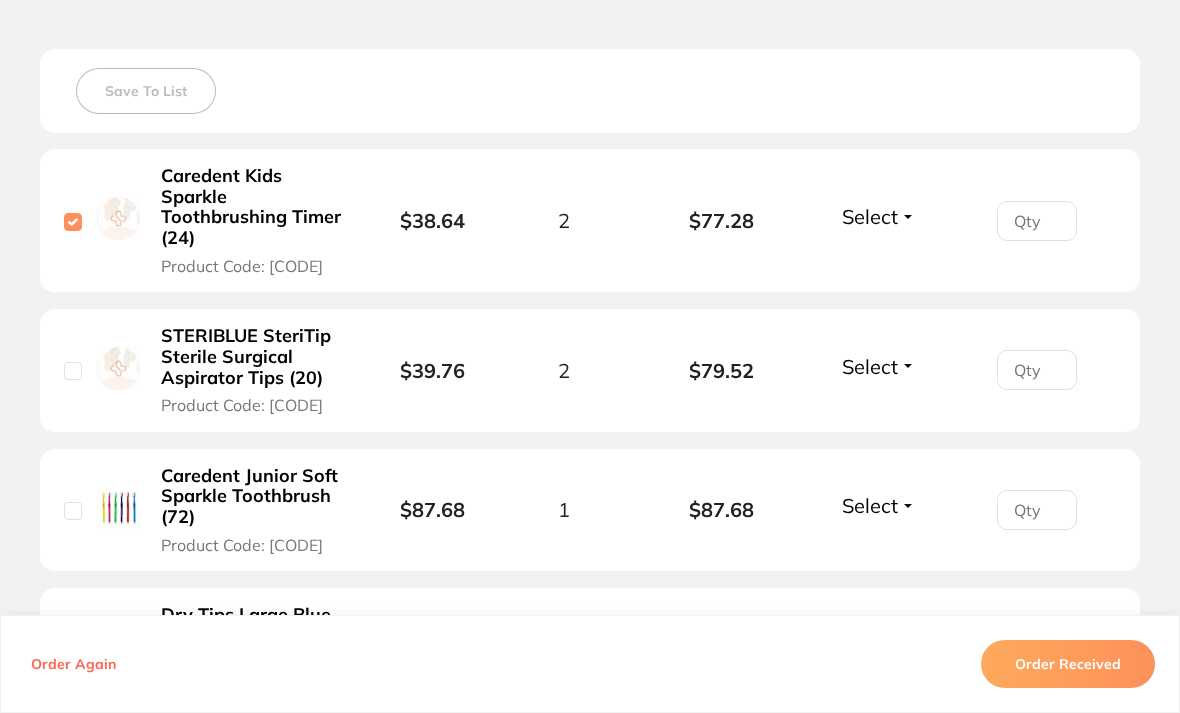 checkbox on "true" 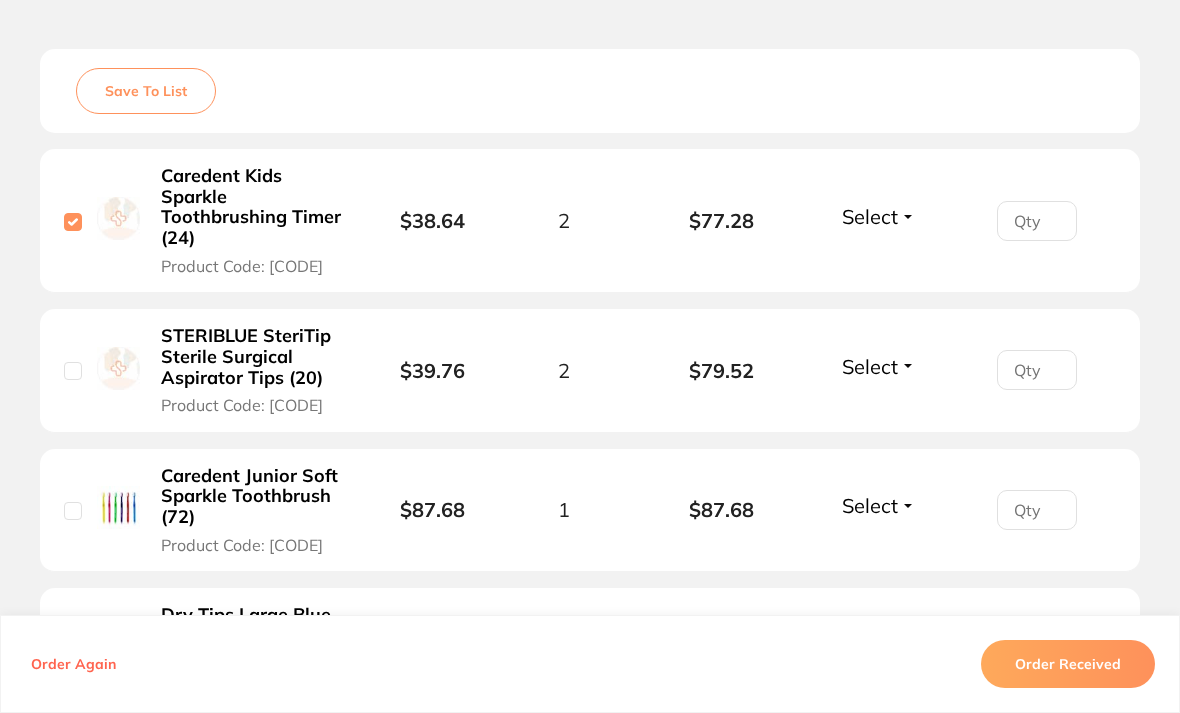 click at bounding box center (73, 371) 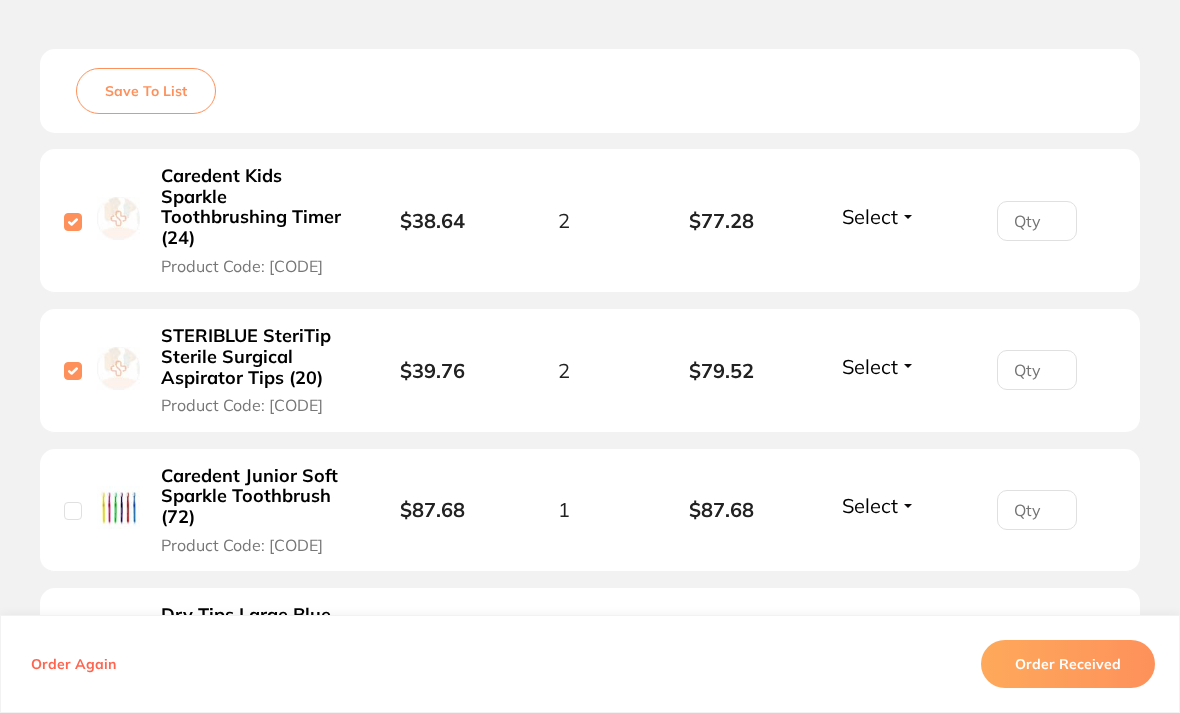 checkbox on "true" 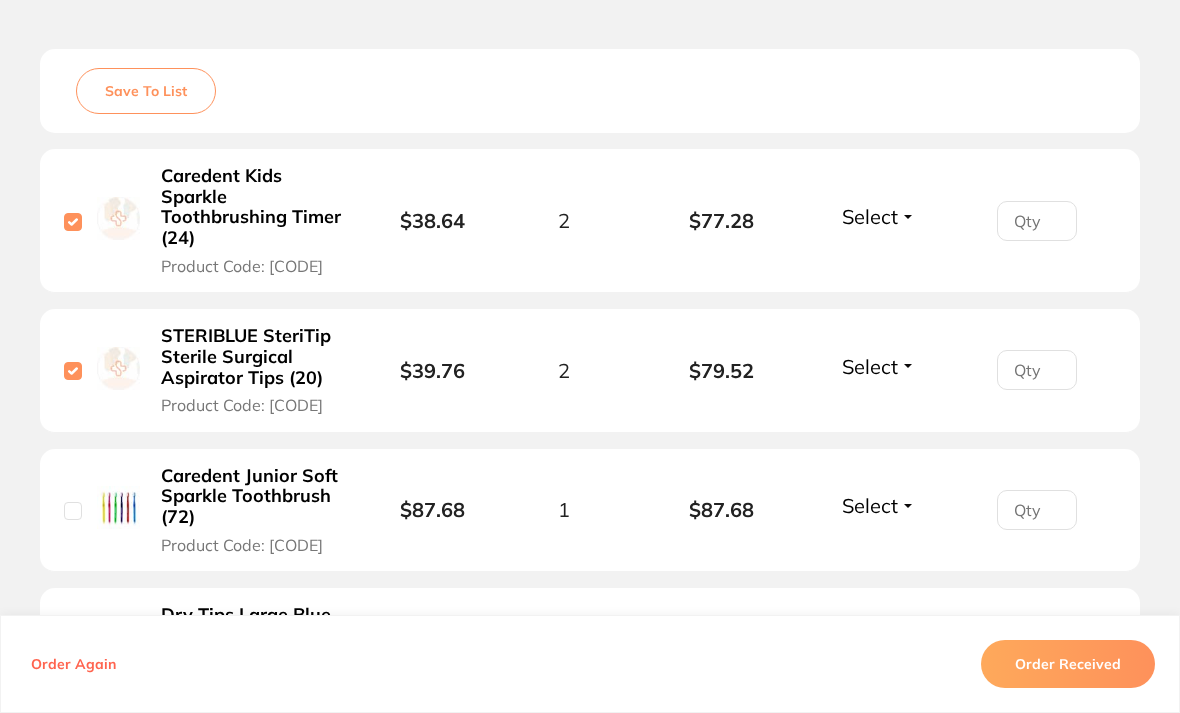 click at bounding box center [73, 511] 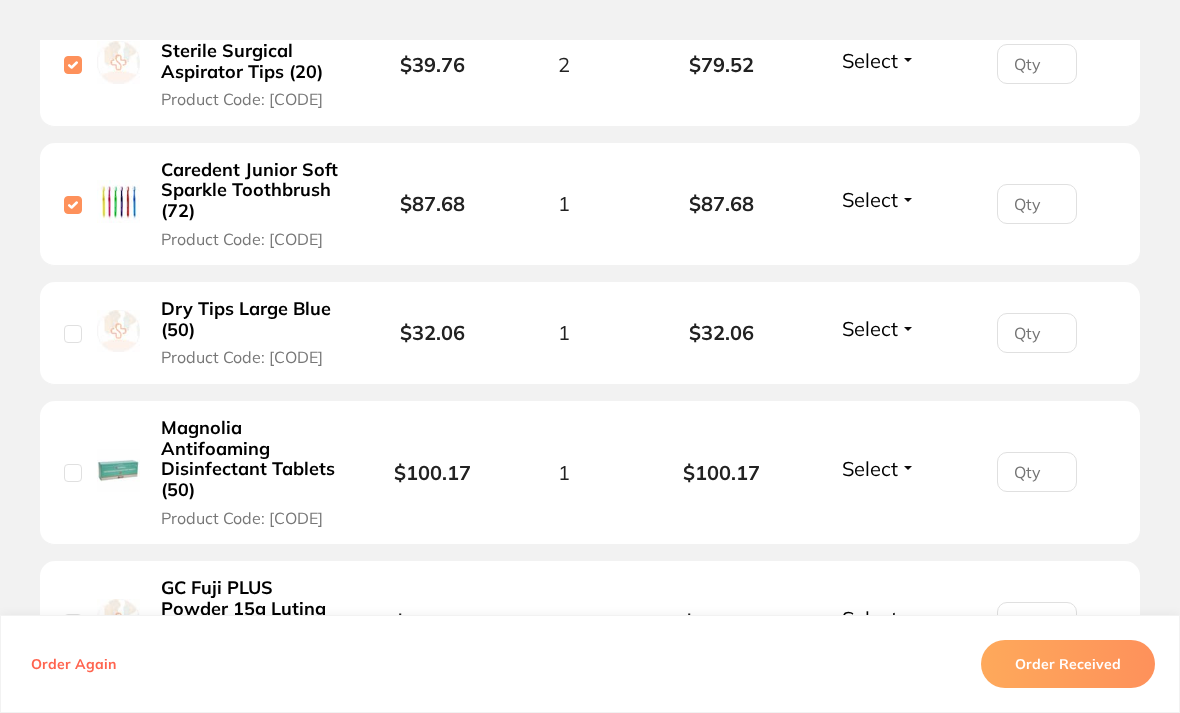 scroll, scrollTop: 1112, scrollLeft: 0, axis: vertical 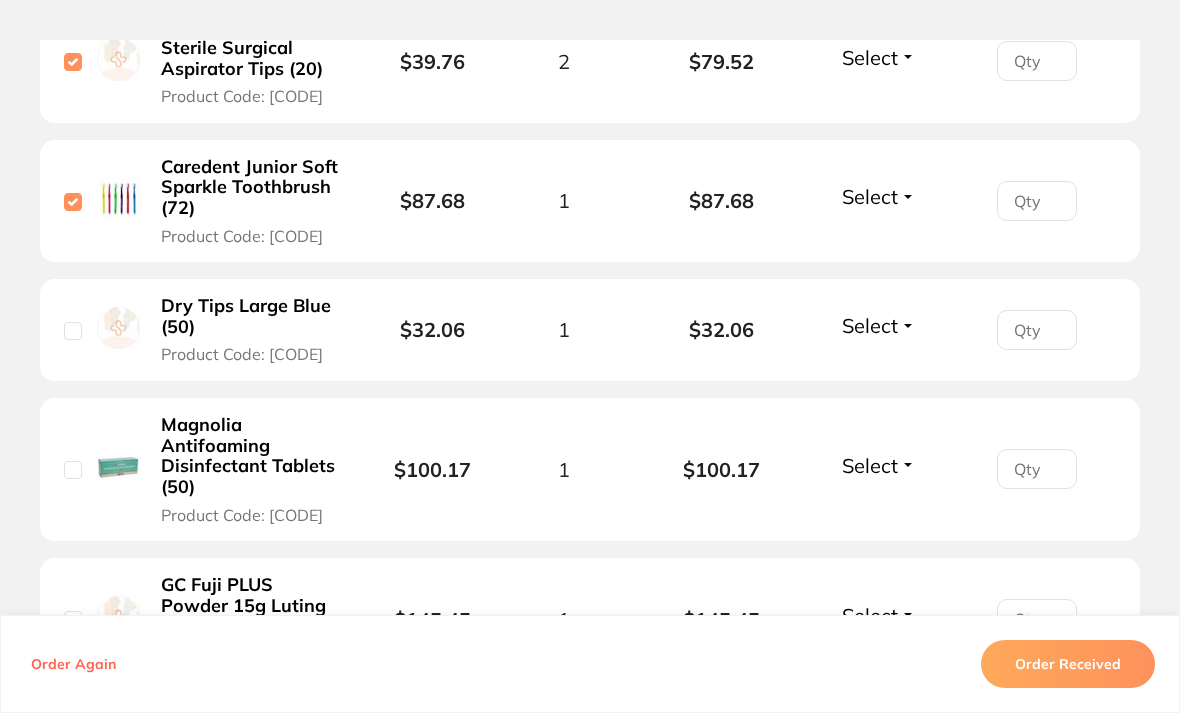click at bounding box center (73, 331) 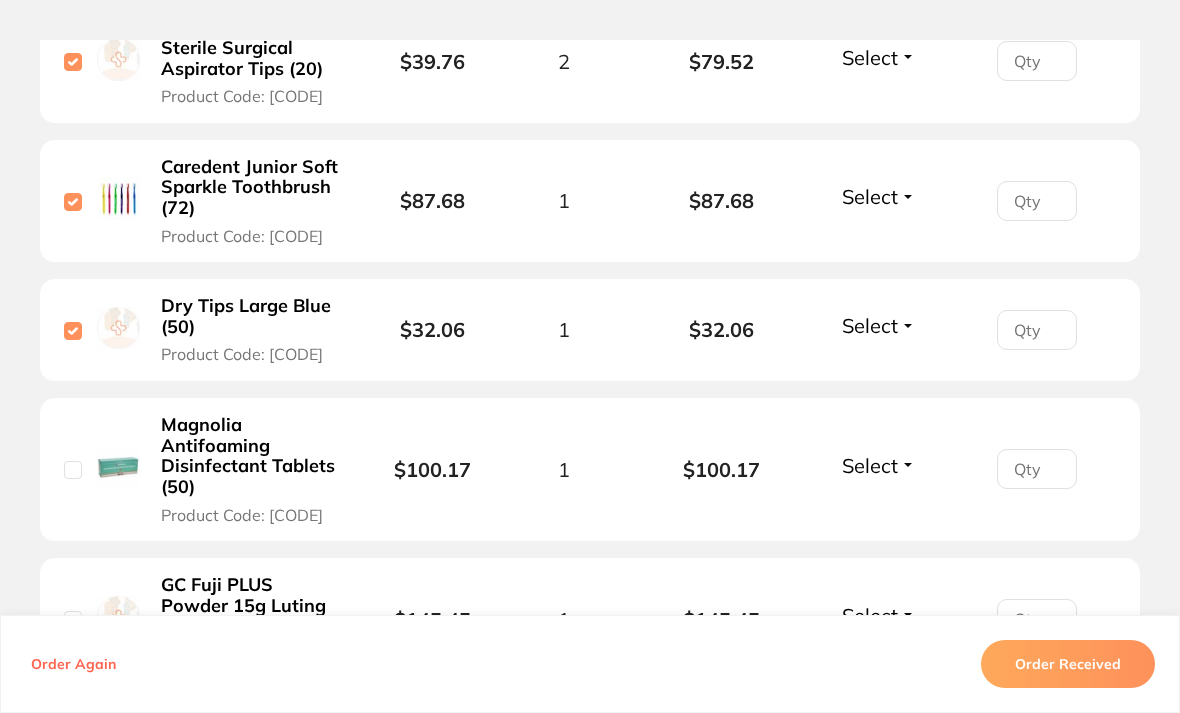click at bounding box center (73, 470) 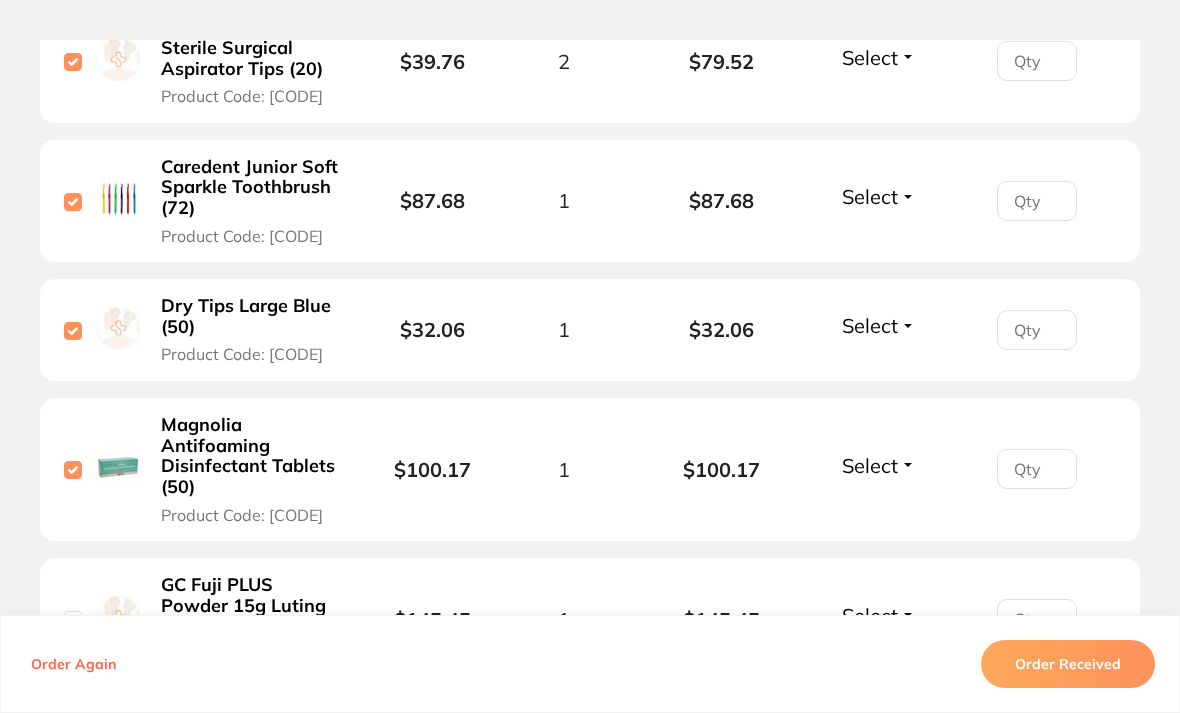 checkbox on "true" 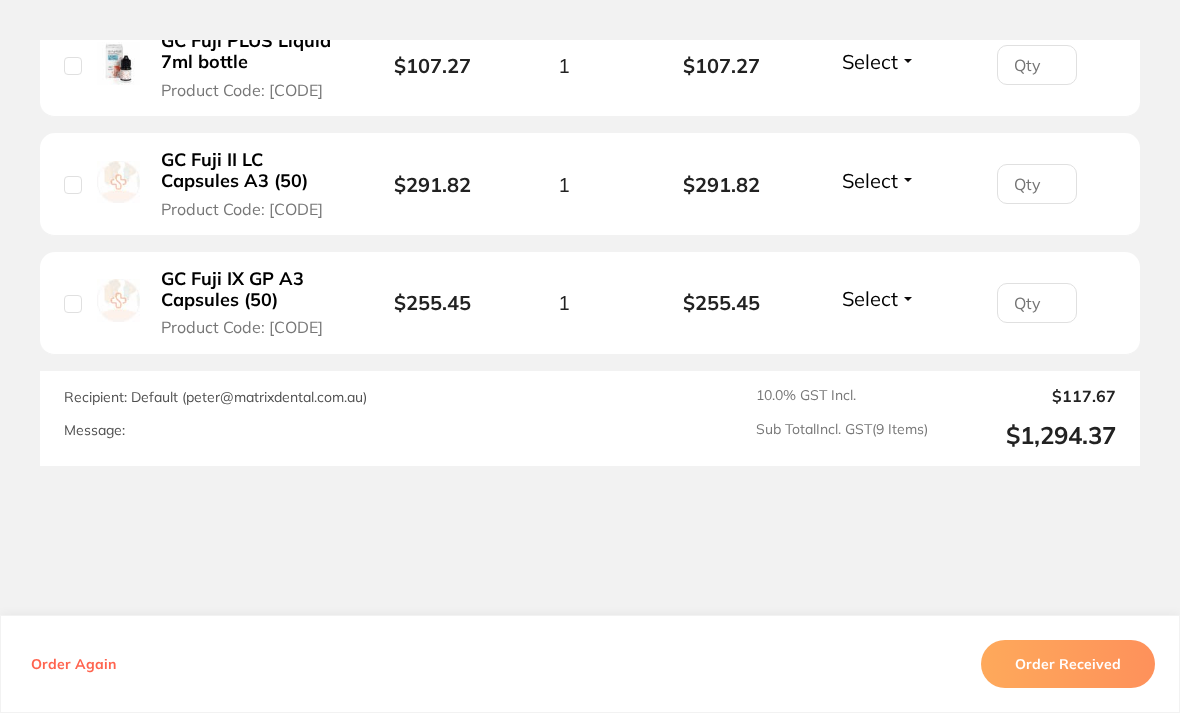 scroll, scrollTop: 1800, scrollLeft: 0, axis: vertical 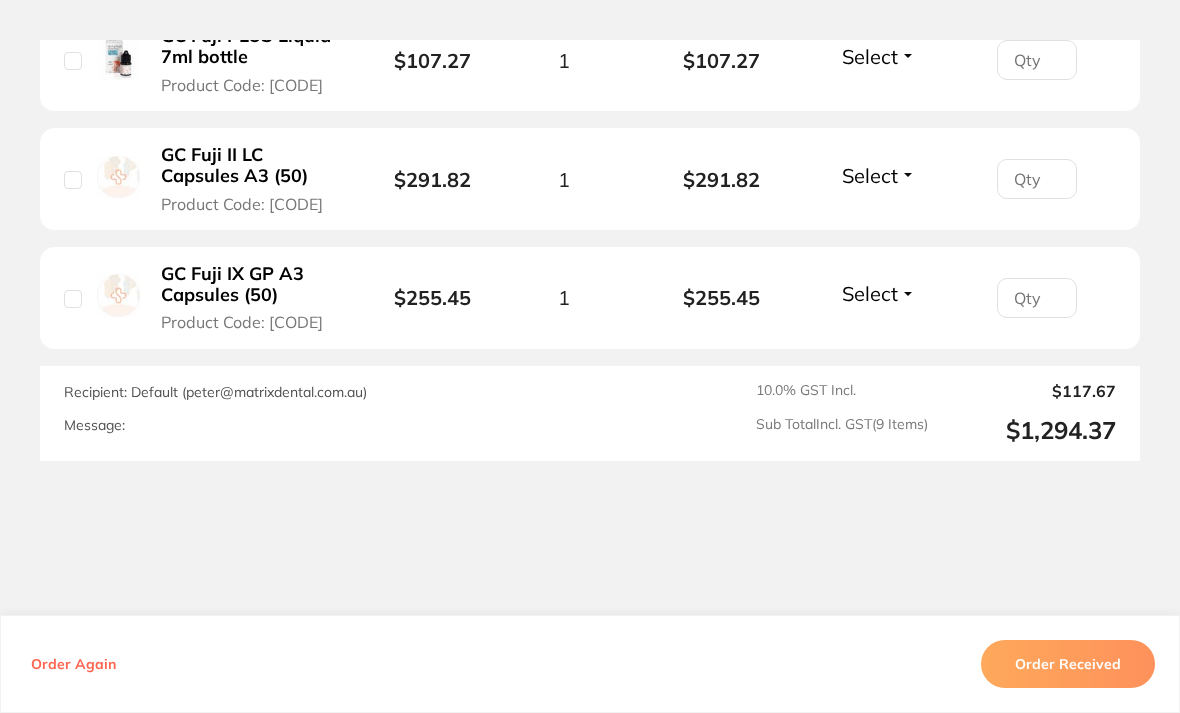 click on "GC Fuji II LC Capsules A3 (50)   Product    Code:  [CODE] $[PRICE] 1 $[PRICE] Select Received Back Order" at bounding box center [590, 179] 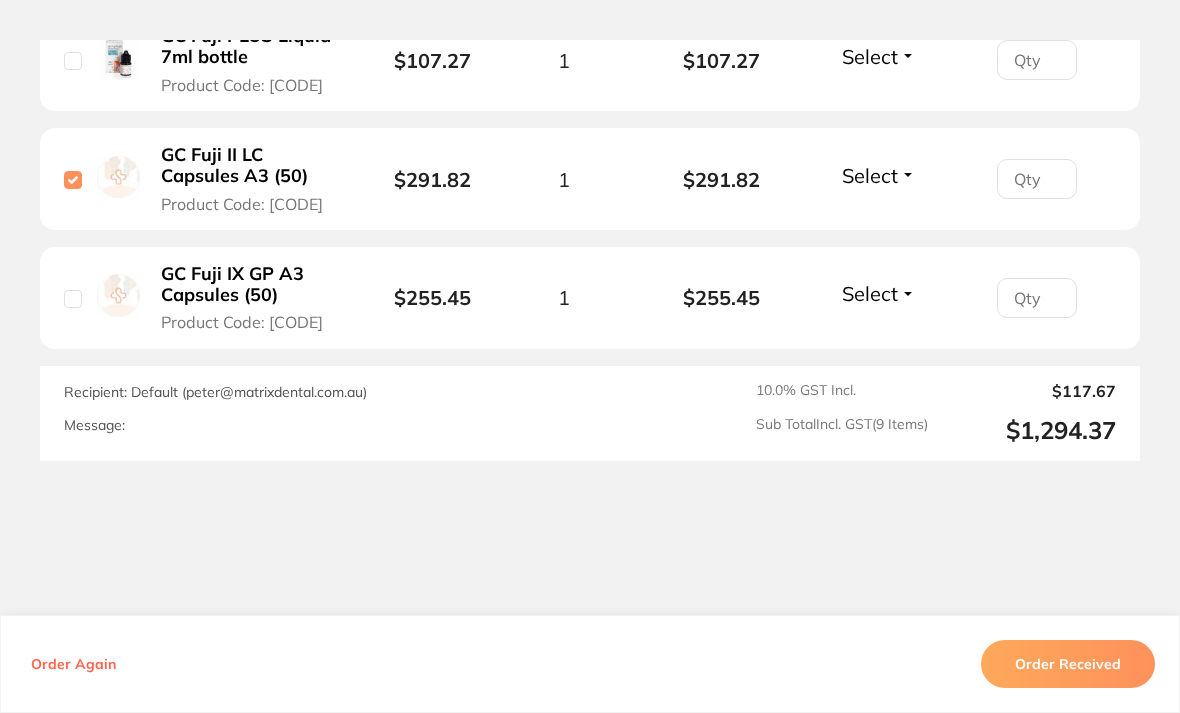 checkbox on "true" 